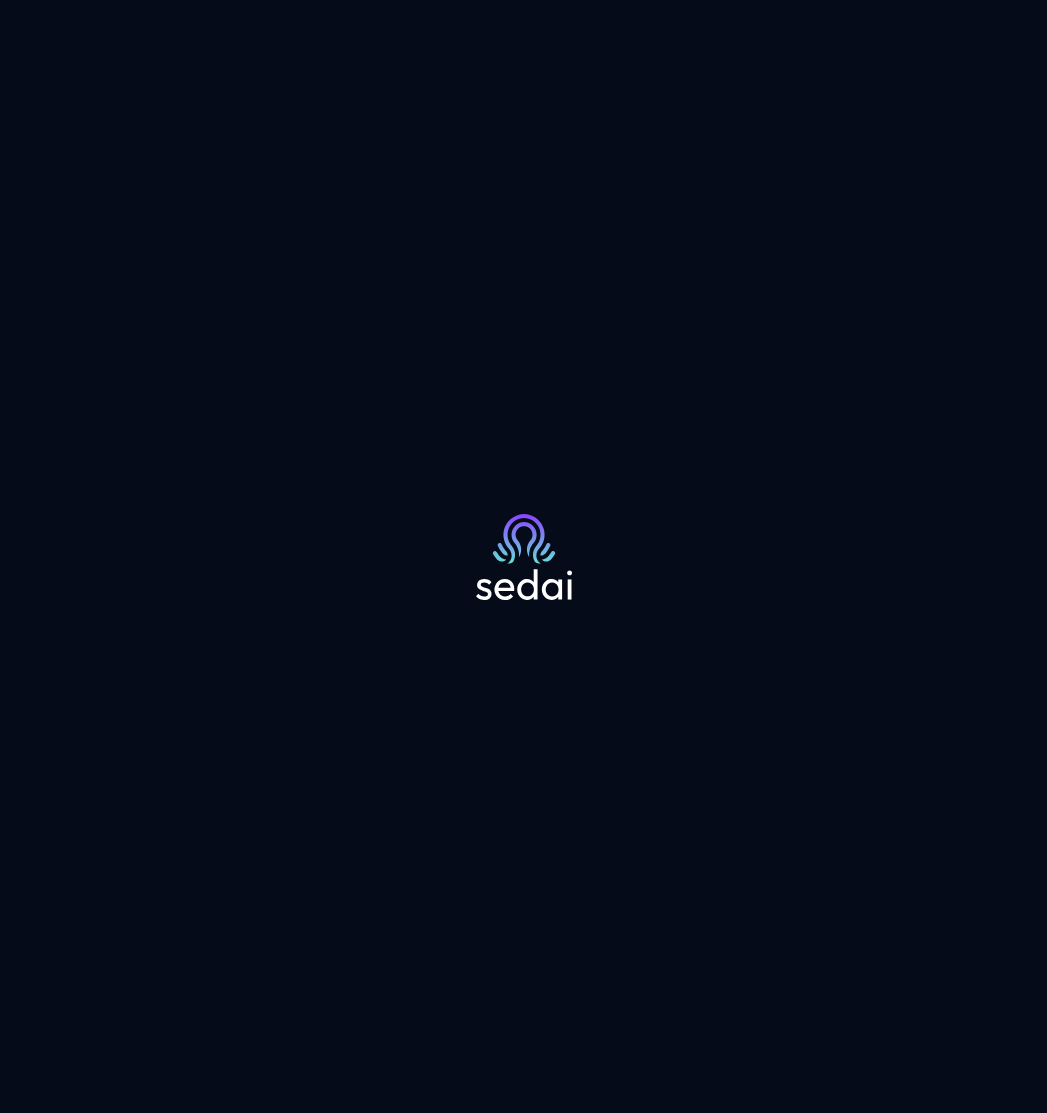scroll, scrollTop: 0, scrollLeft: 0, axis: both 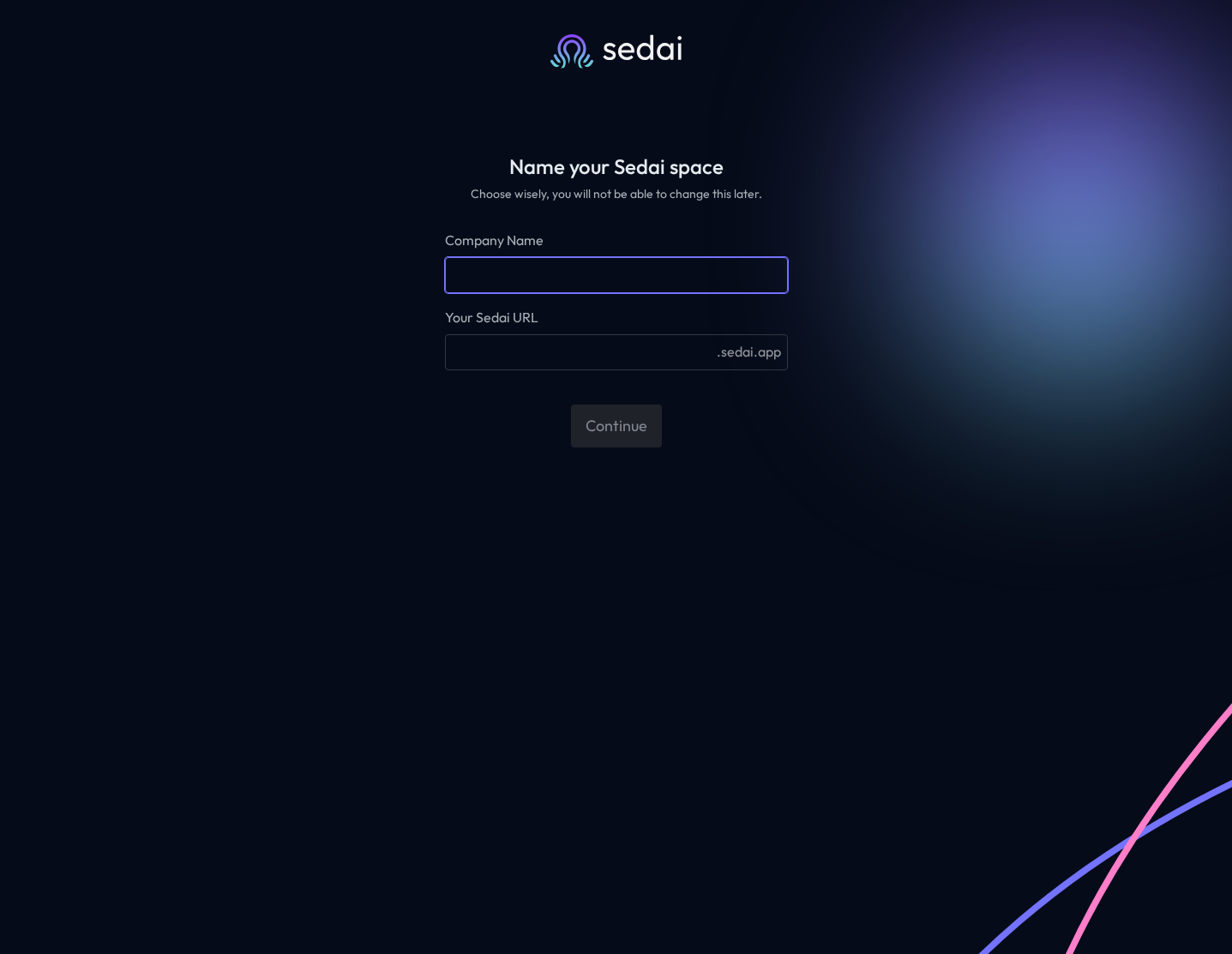 click on "Company Name" at bounding box center [616, 275] 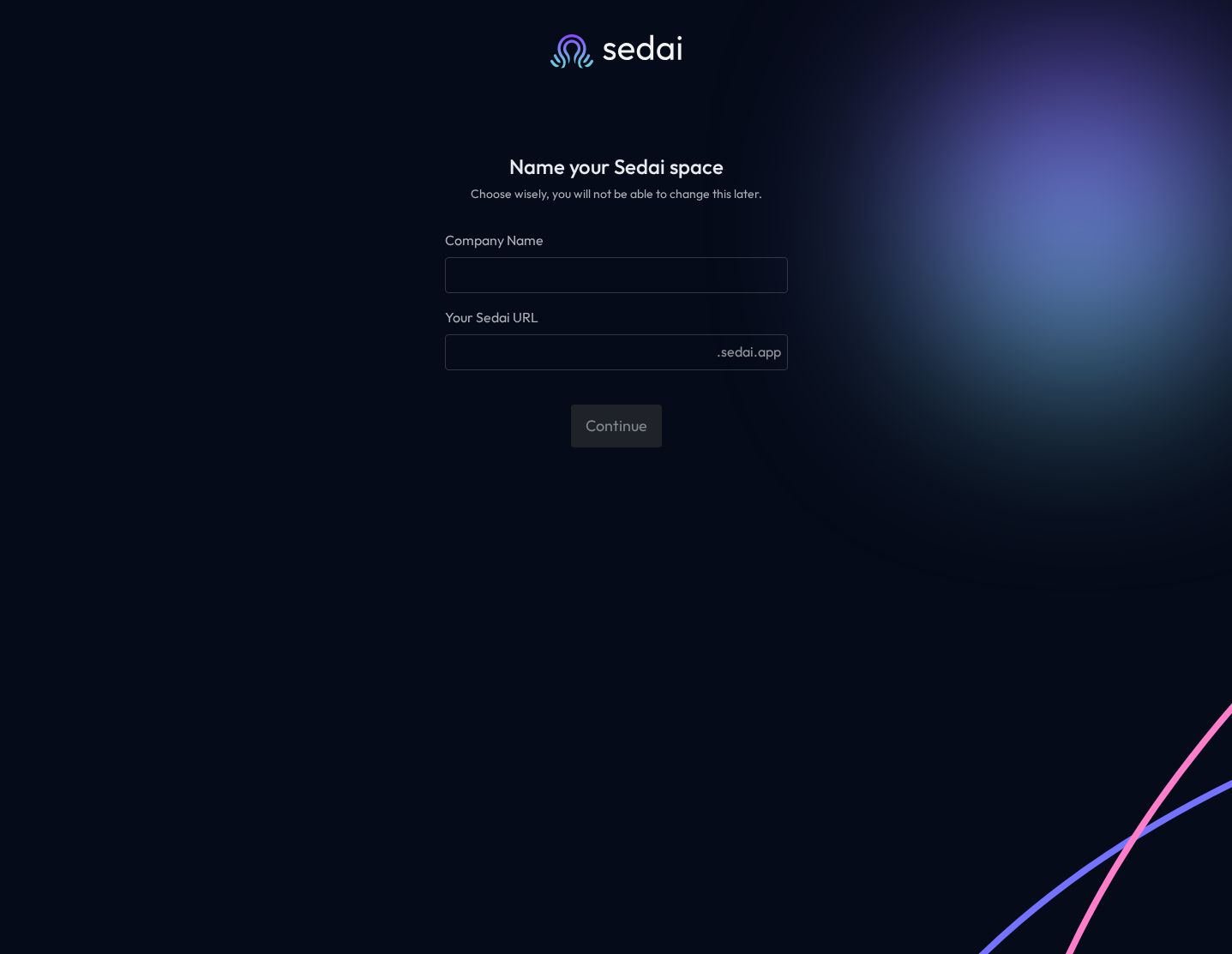 click on "Name your Sedai space Choose wisely, you will not be able to change this later. Company Name Your Sedai URL .sedai.app Continue" at bounding box center [616, 477] 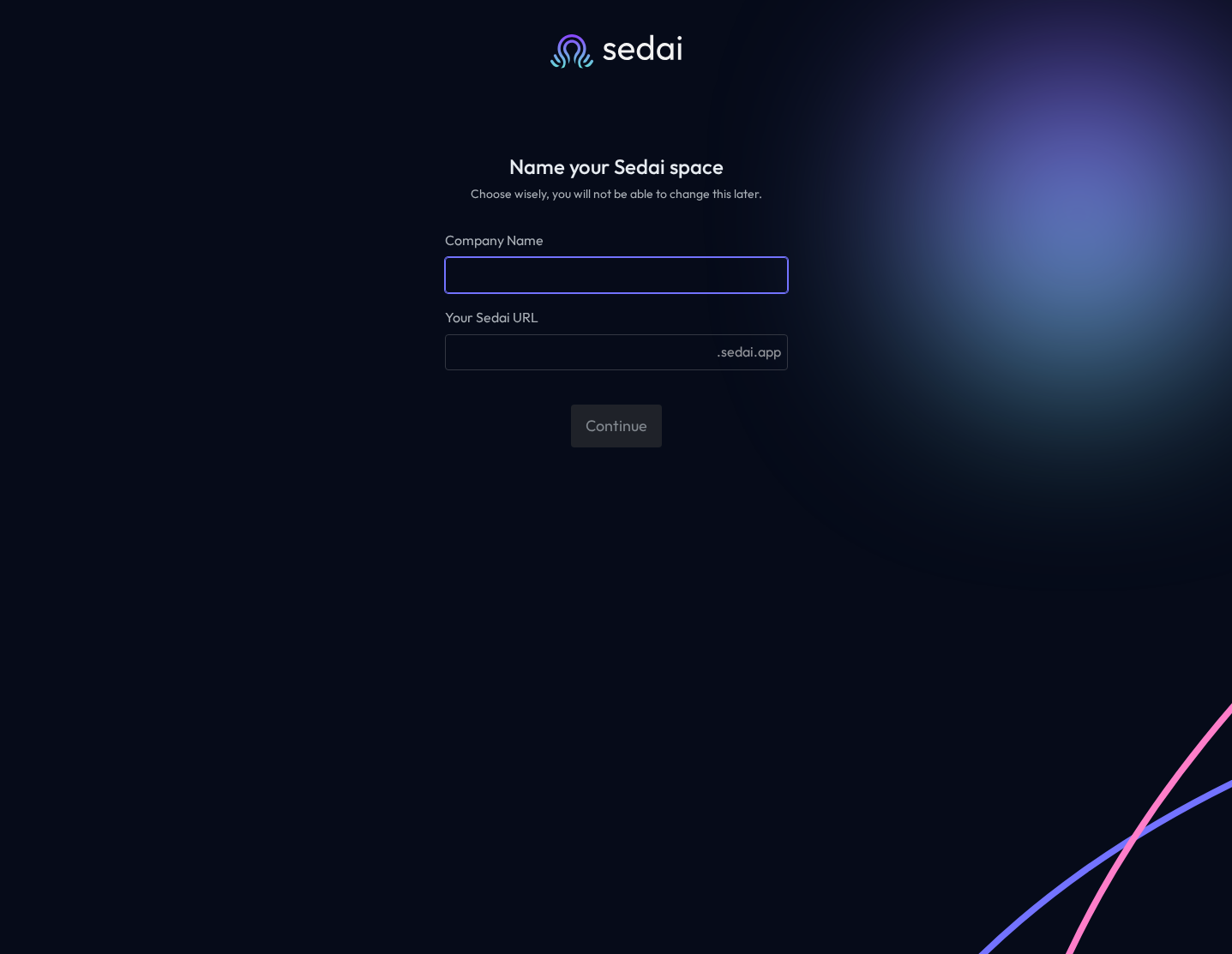 click on "Company Name" at bounding box center (616, 275) 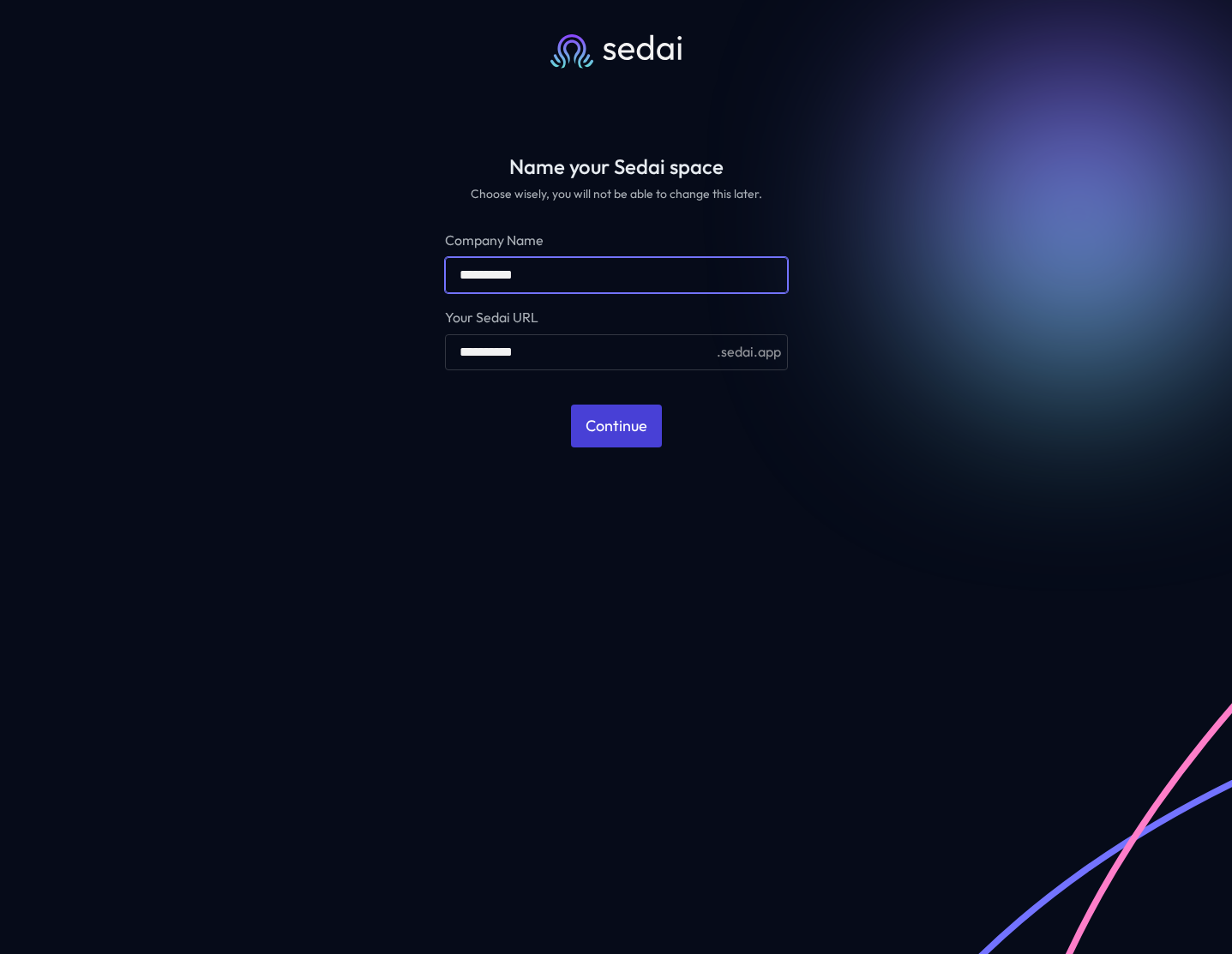 type on "**********" 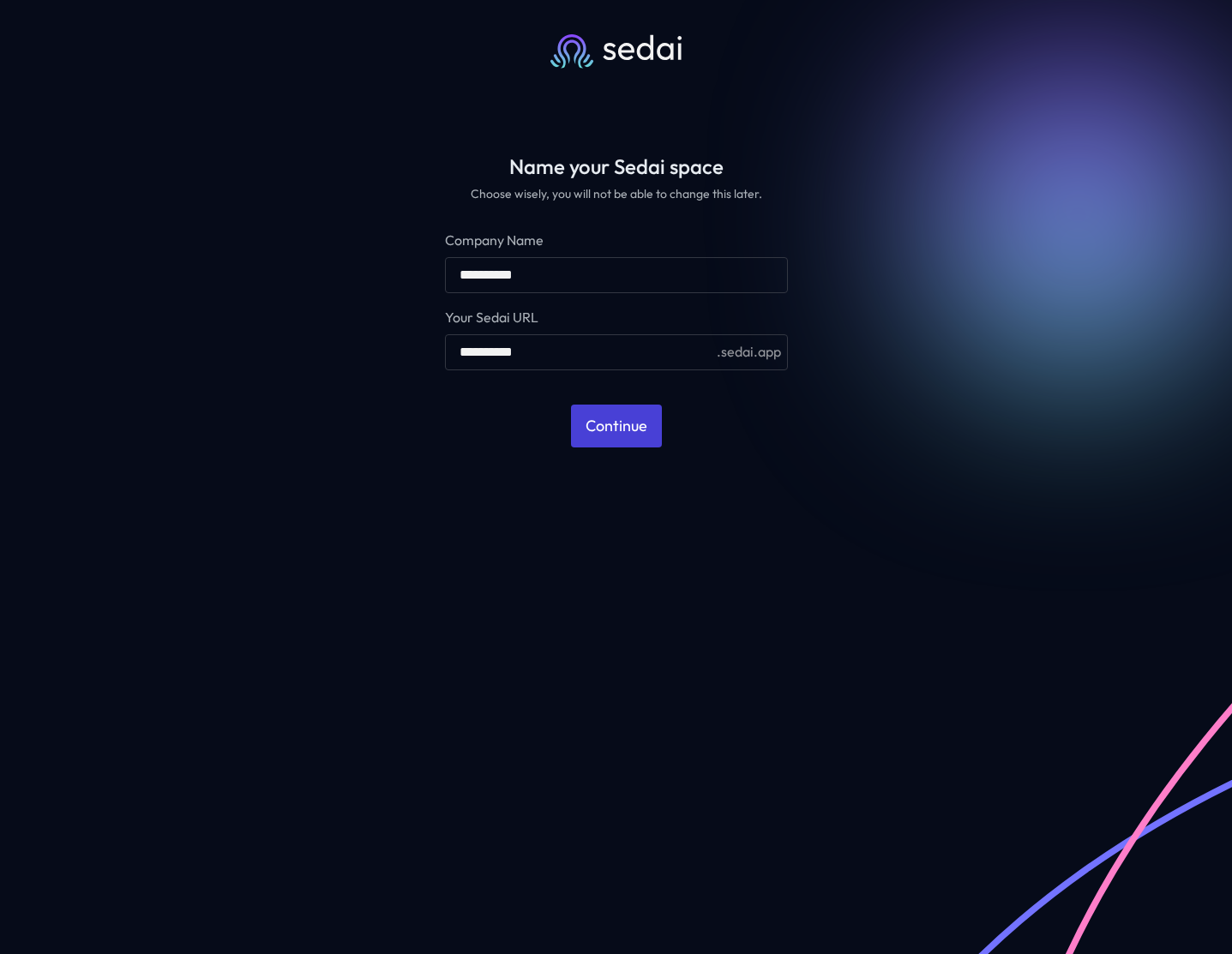 click on "Continue" at bounding box center (616, 425) 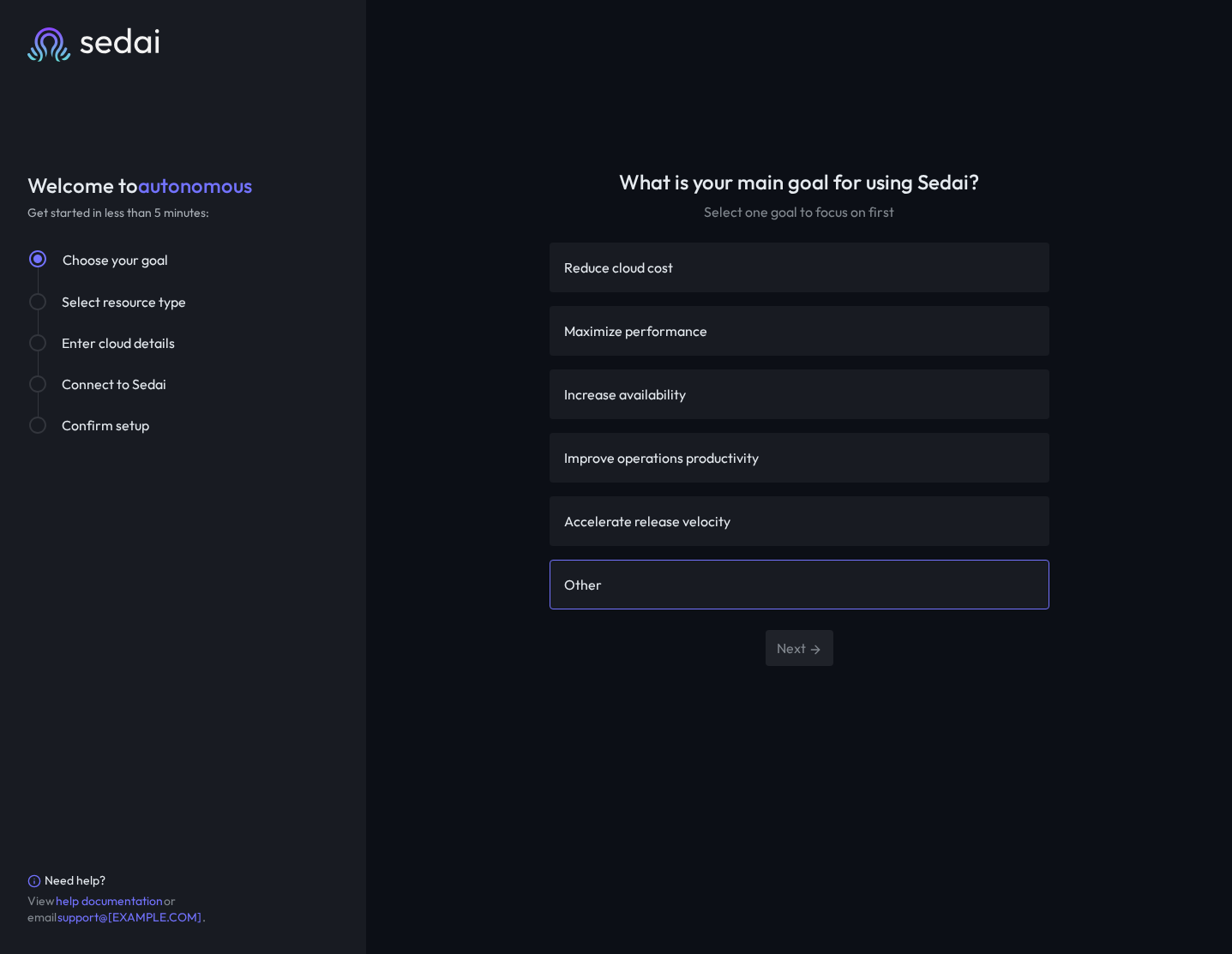 click on "Other" at bounding box center [799, 585] 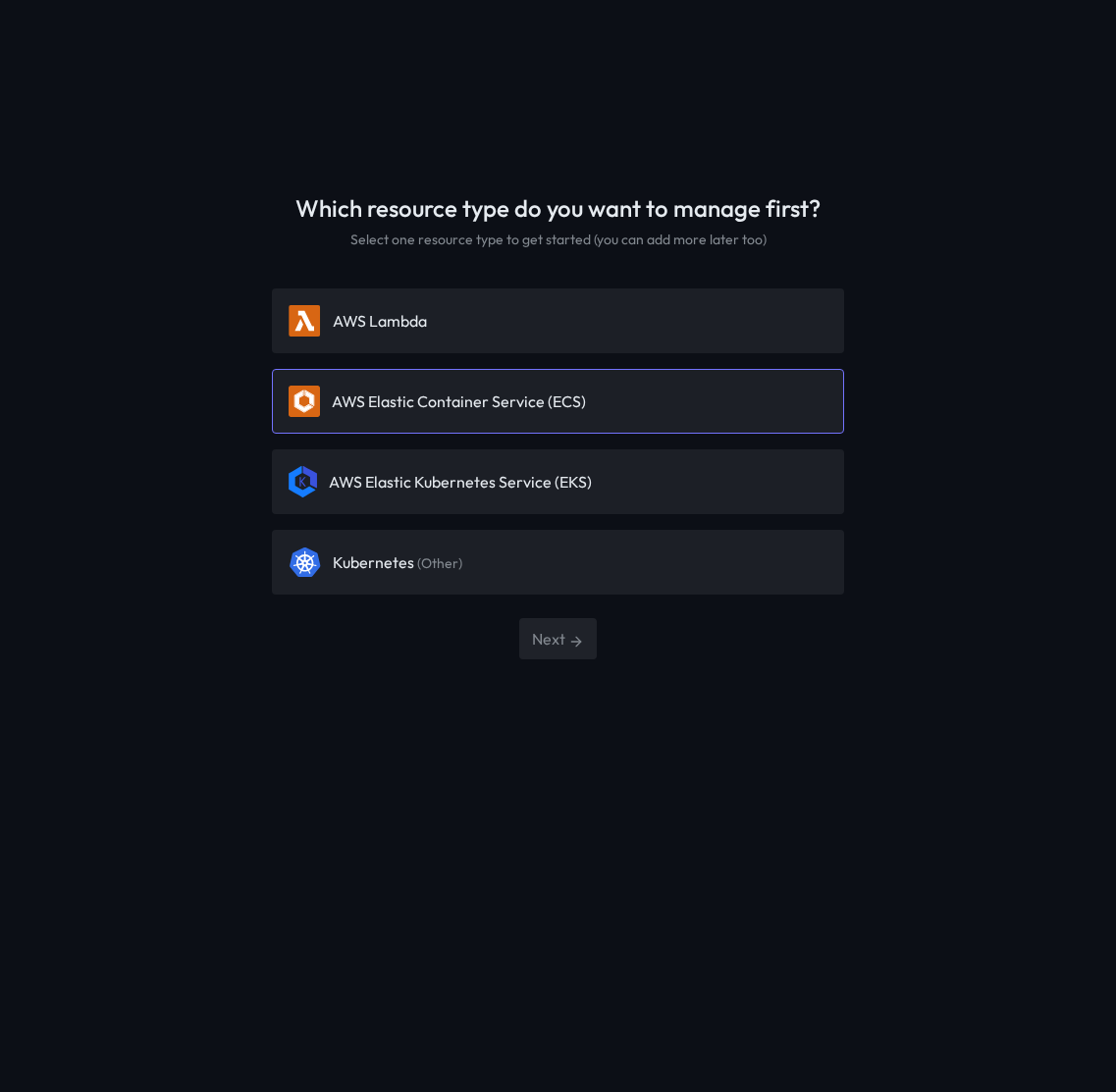 click on "AWS Elastic Container Service (ECS)" at bounding box center [558, 401] 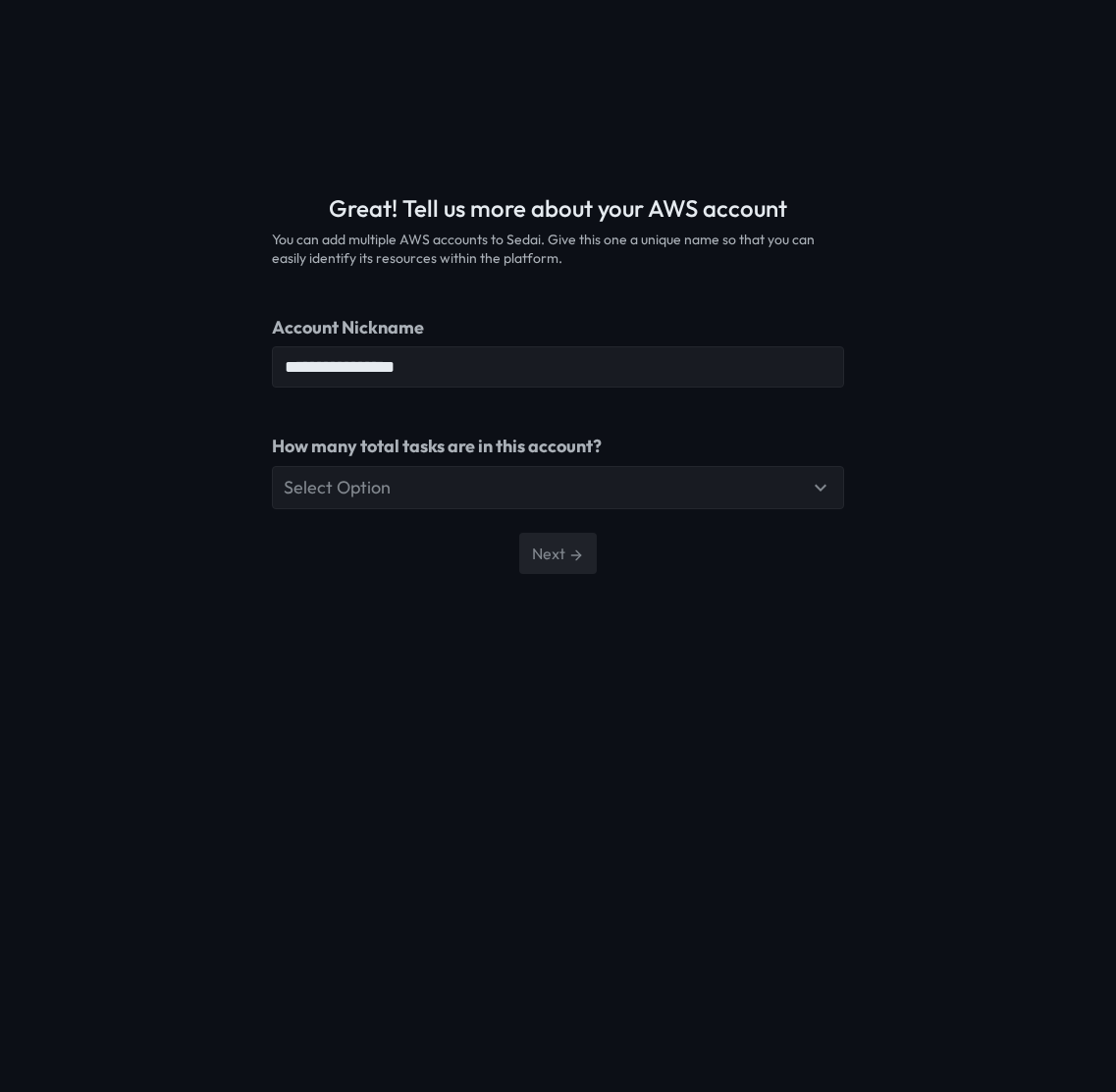 click on "Select Option" at bounding box center [558, 488] 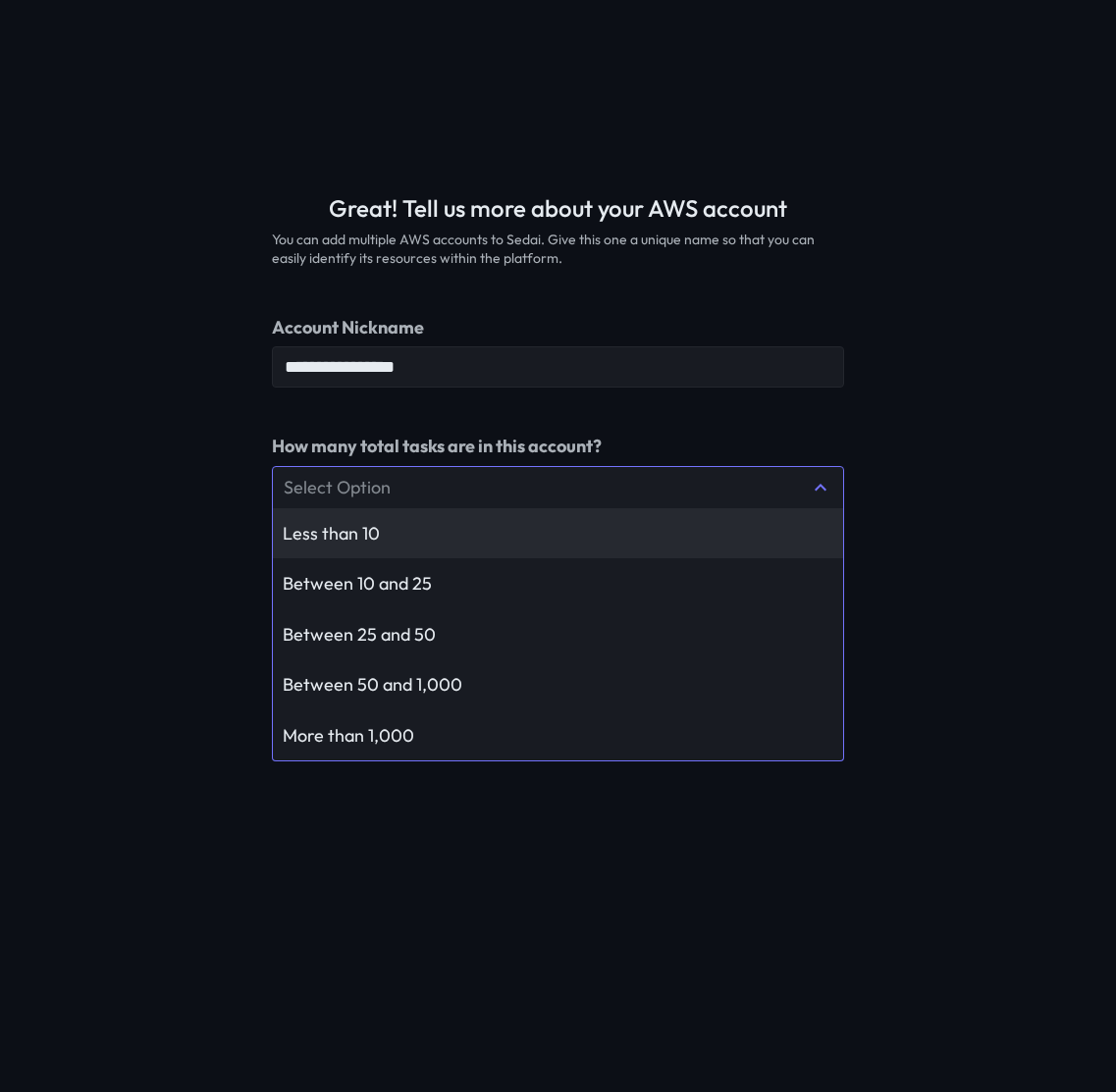 click on "Less than 10" at bounding box center [558, 533] 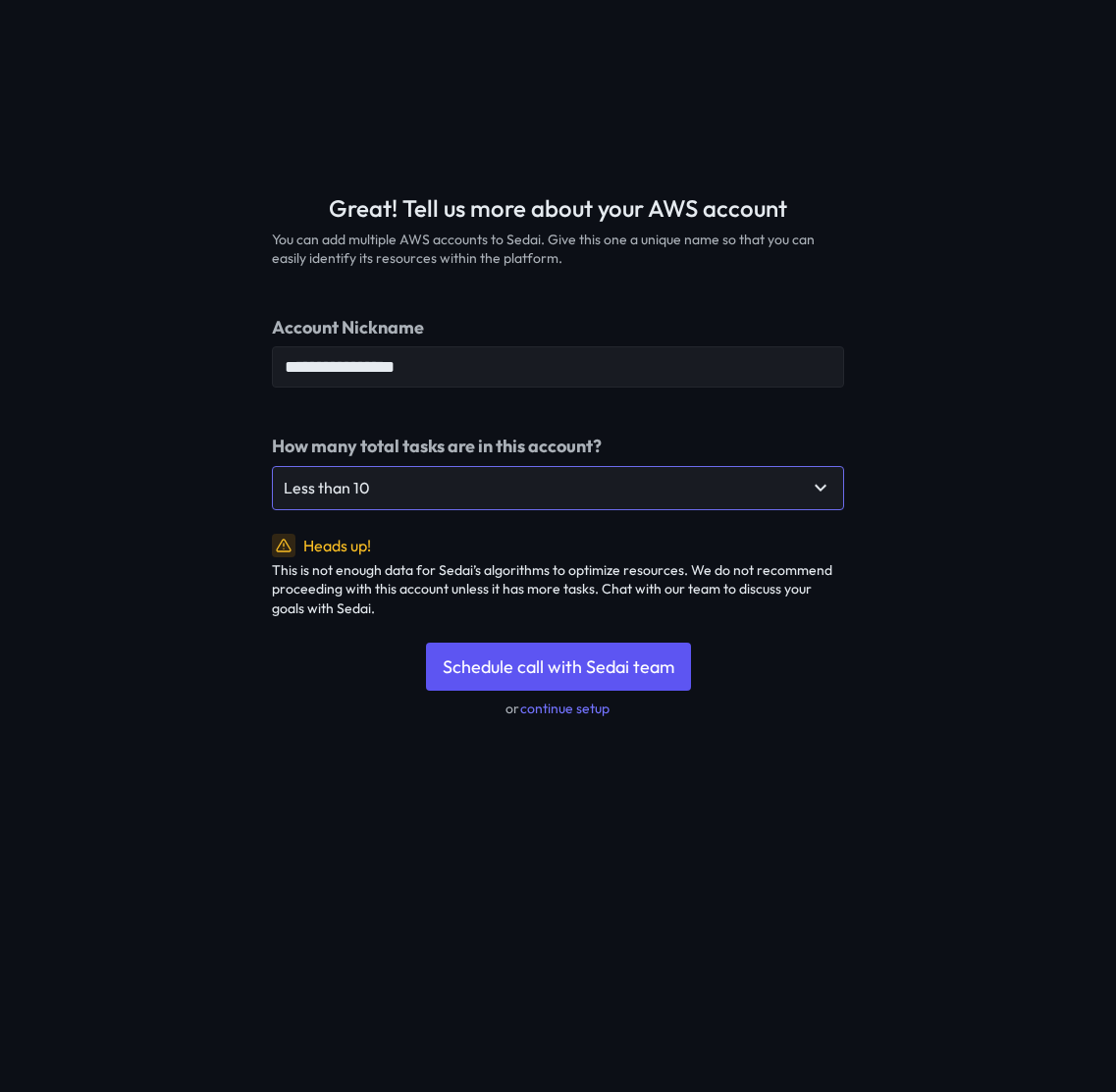 click on "**********" at bounding box center (558, 469) 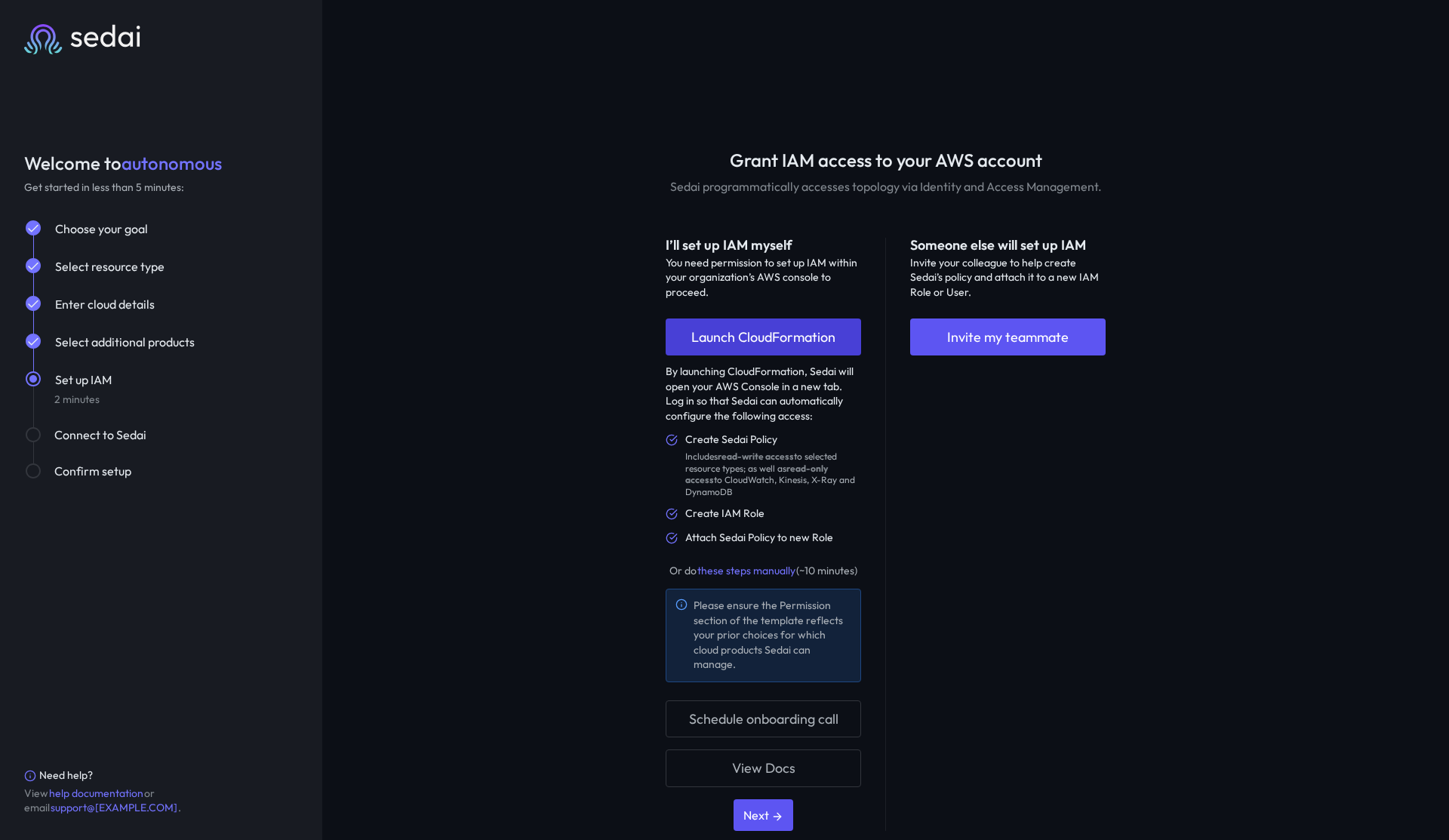 click on "Launch CloudFormation" at bounding box center [763, 337] 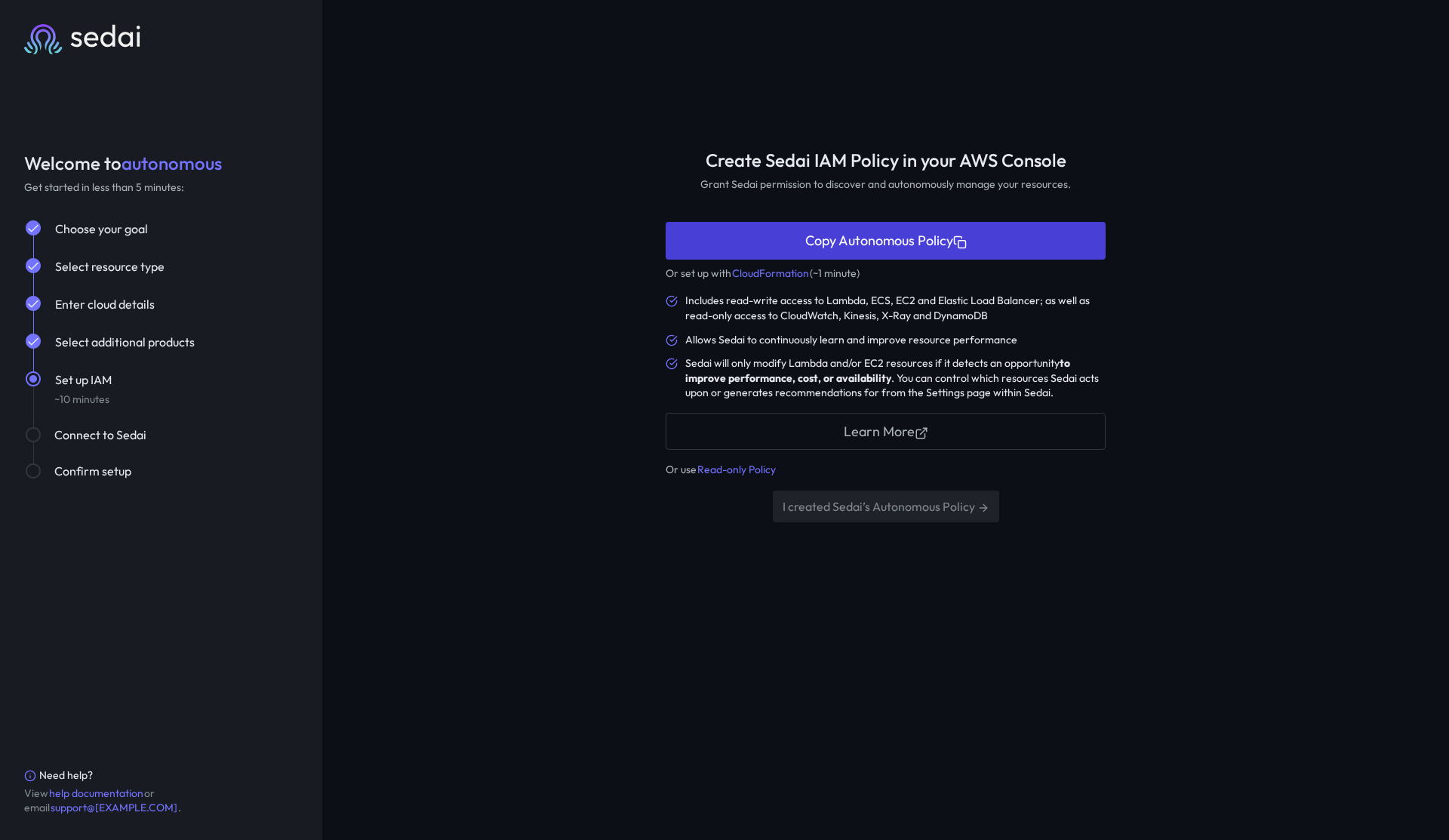 click on "Copy Autonomous Policy" at bounding box center [885, 240] 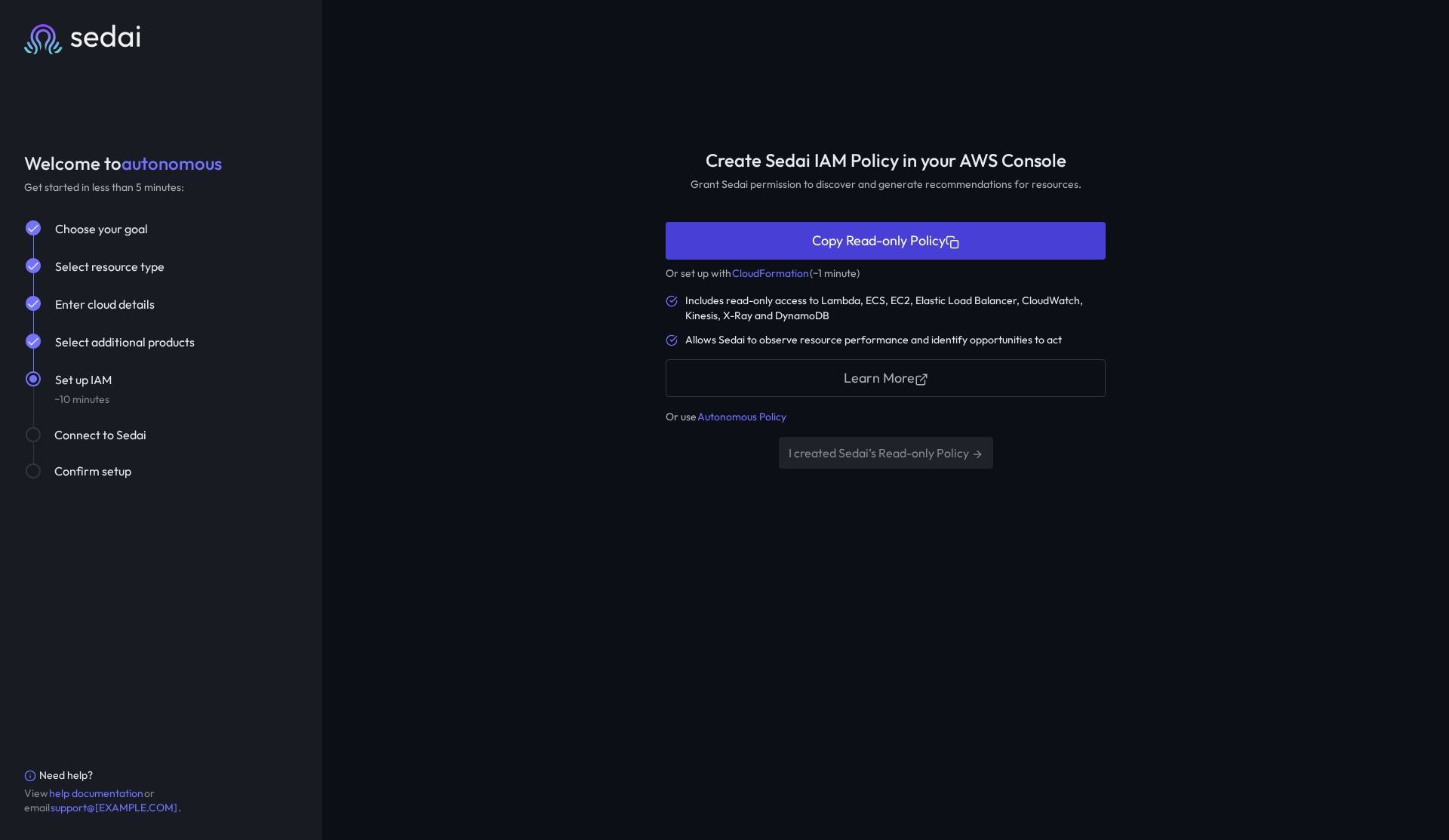 click on "Copy Read-only  Policy" at bounding box center [885, 240] 